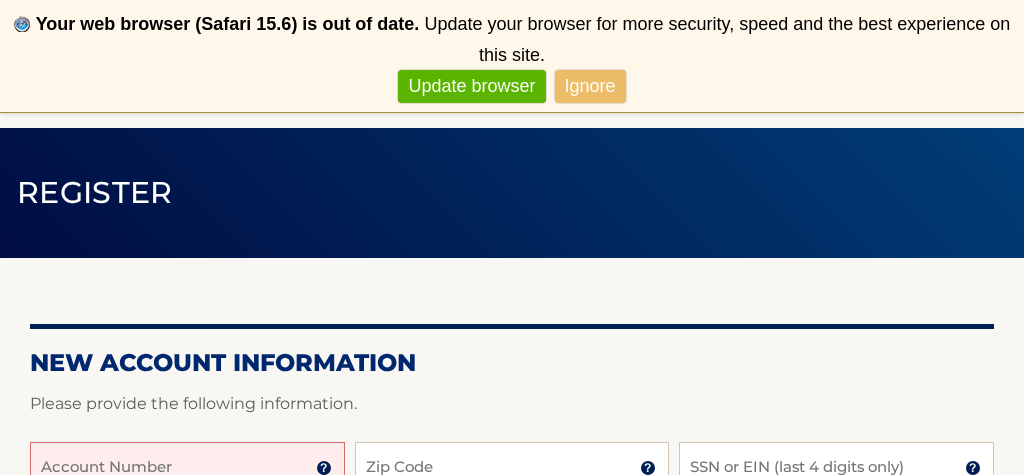 scroll, scrollTop: 90, scrollLeft: 0, axis: vertical 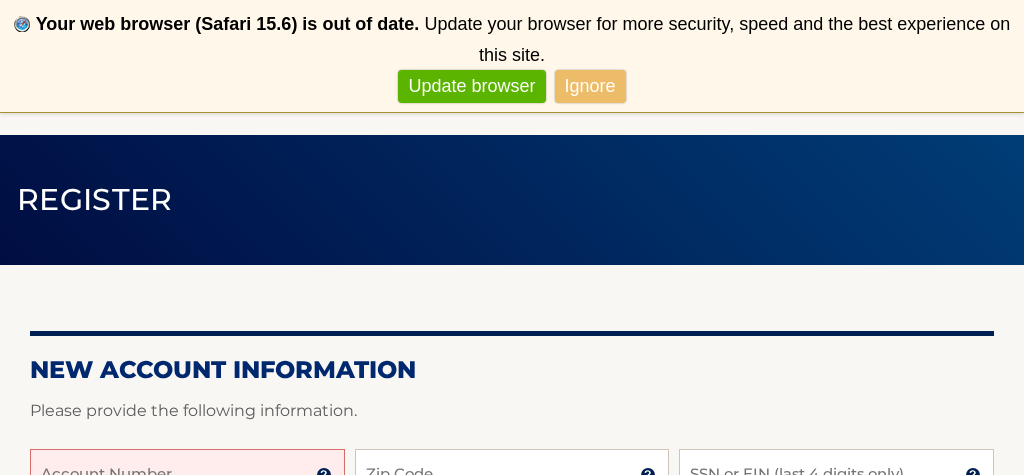 click on "Ignore" at bounding box center (590, 86) 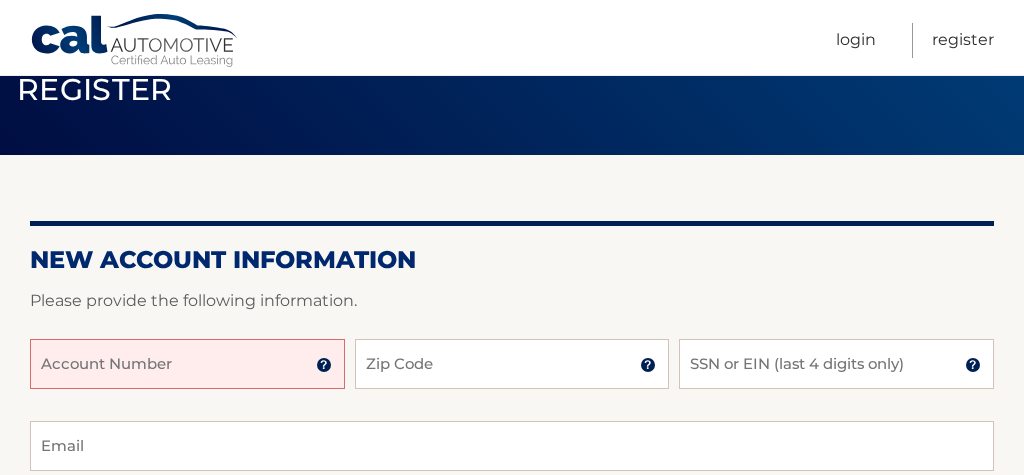 click on "Never show again" at bounding box center [512, 56] 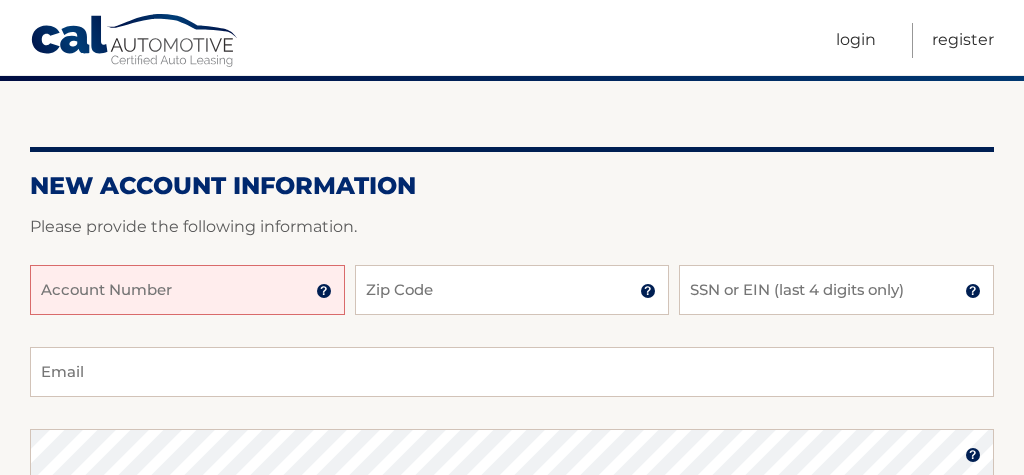 scroll, scrollTop: 164, scrollLeft: 0, axis: vertical 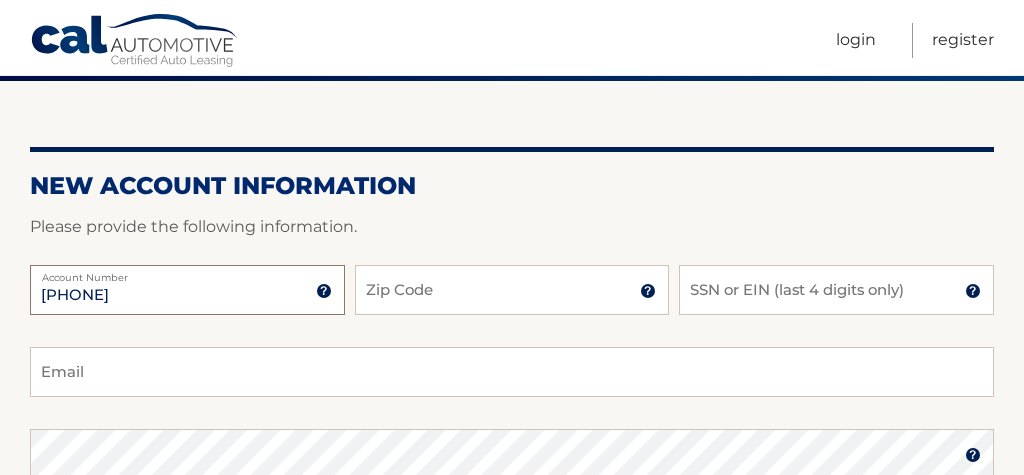type on "44455965387" 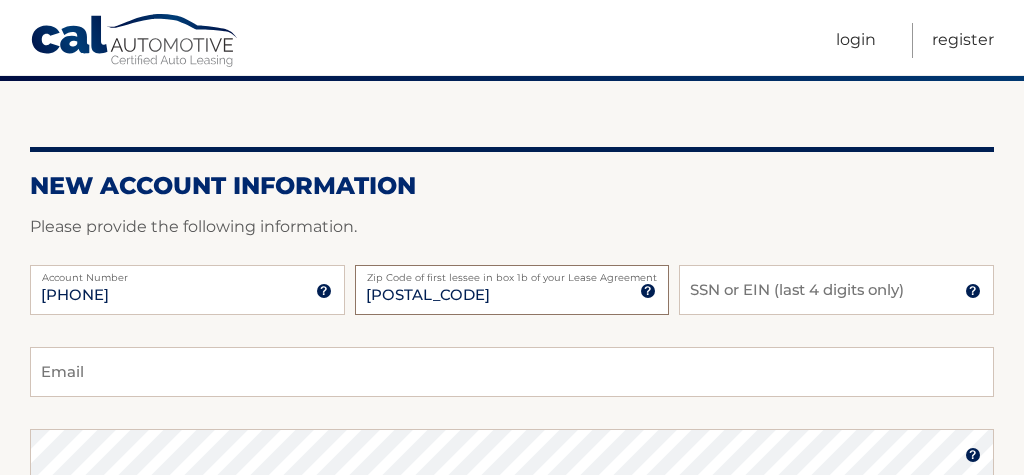 type on "07071" 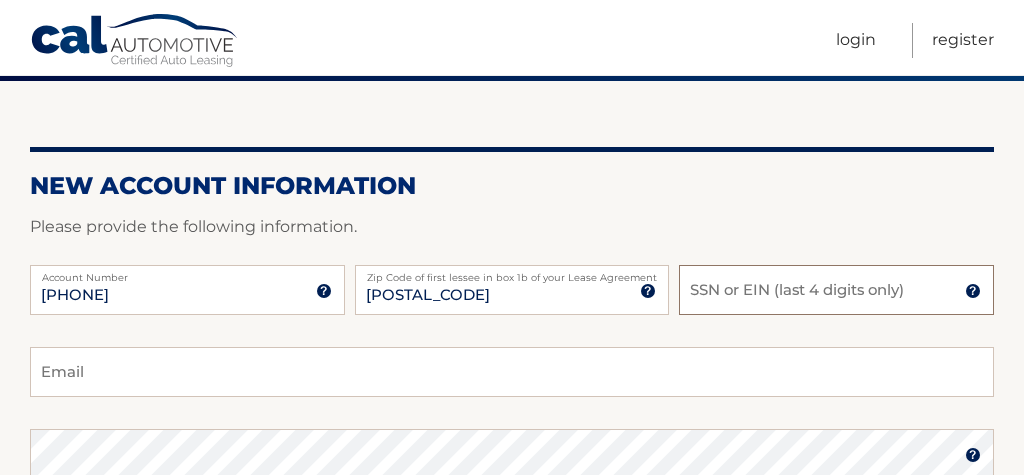 click on "SSN or EIN (last 4 digits only)" at bounding box center (836, 290) 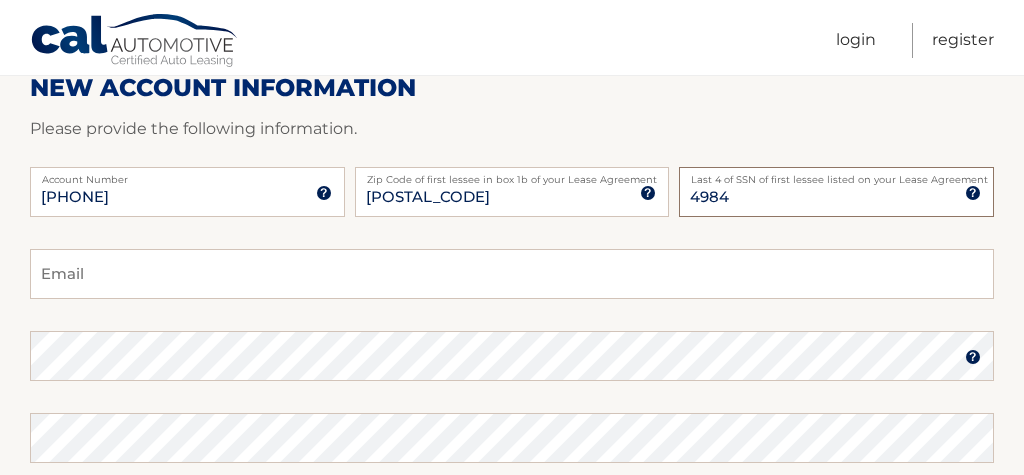 scroll, scrollTop: 262, scrollLeft: 0, axis: vertical 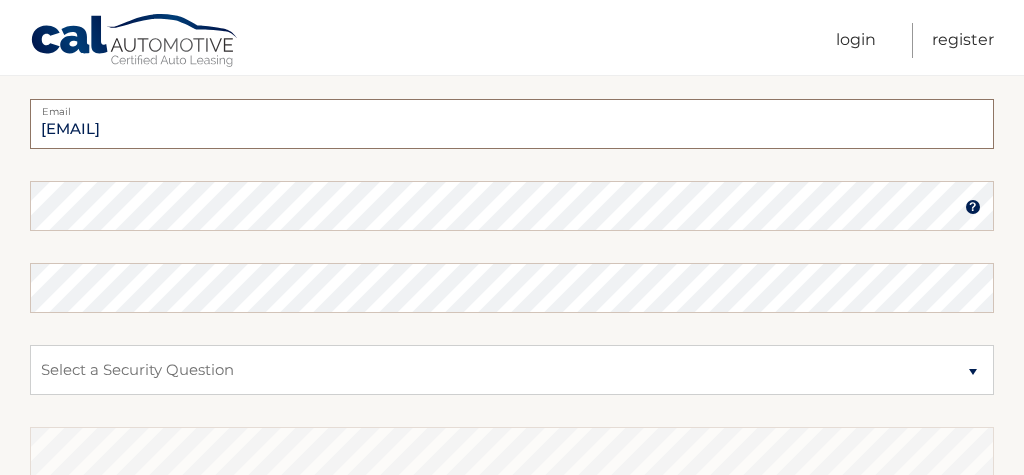 type on "Aljc43@aol.com" 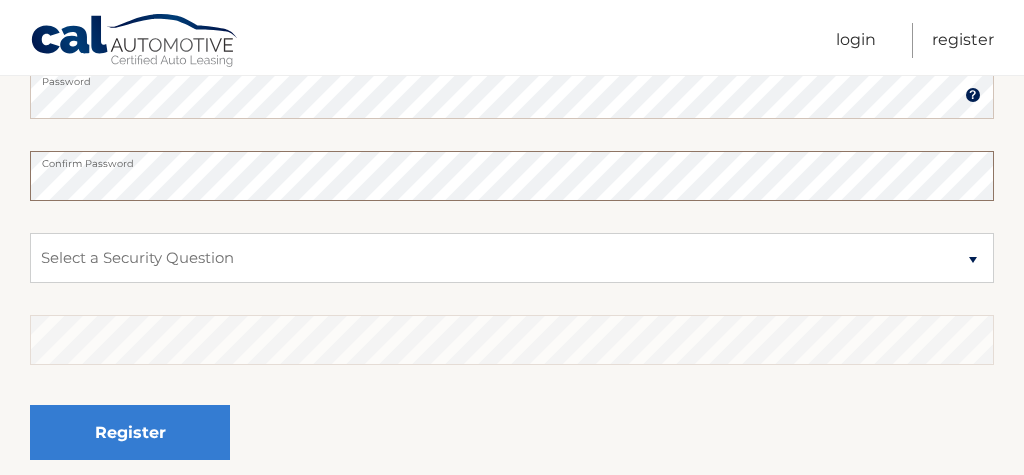 scroll, scrollTop: 524, scrollLeft: 0, axis: vertical 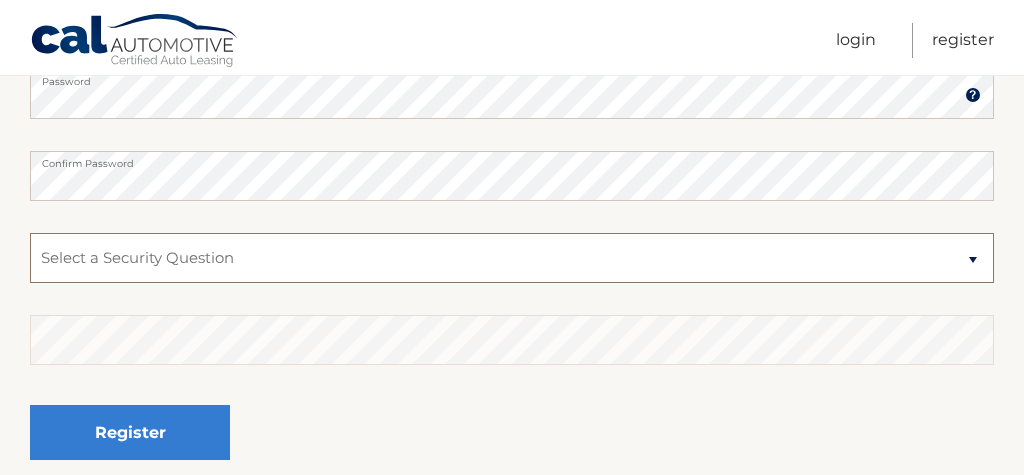 select on "3" 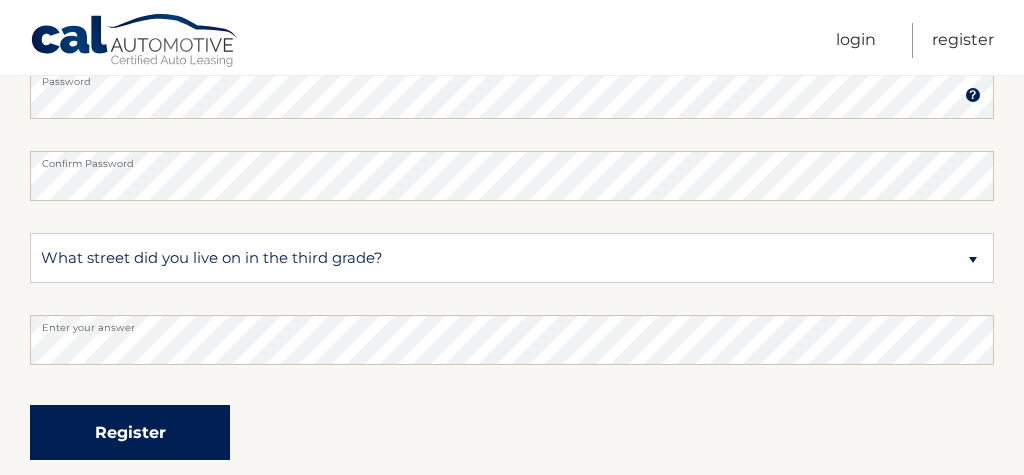 click on "Register" at bounding box center (130, 432) 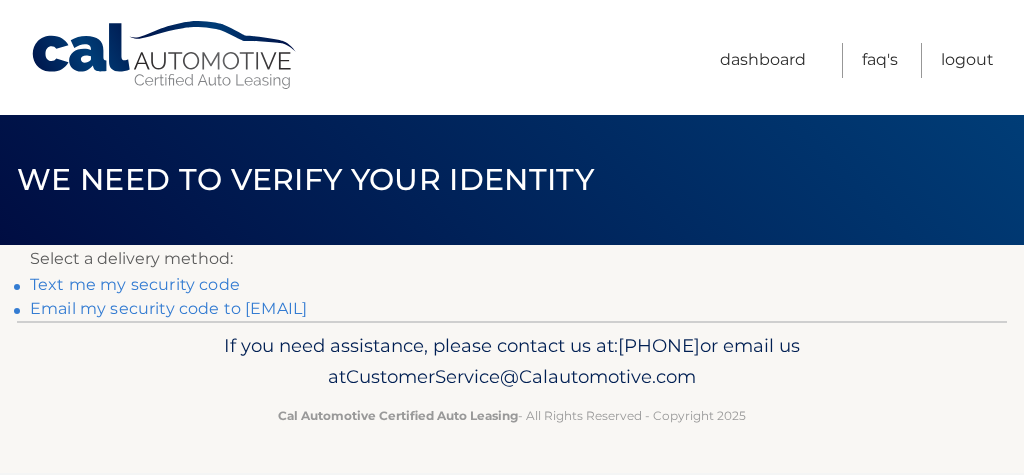 scroll, scrollTop: 0, scrollLeft: 0, axis: both 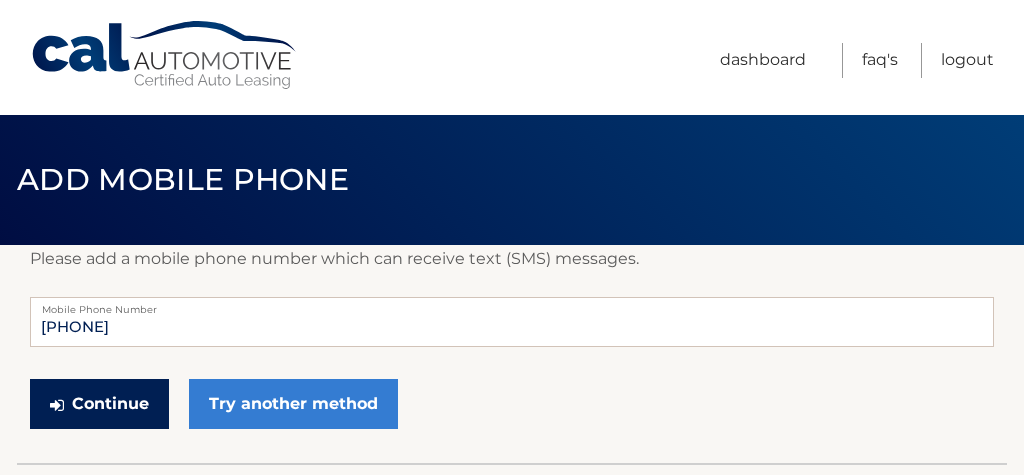 click on "Continue" at bounding box center [99, 404] 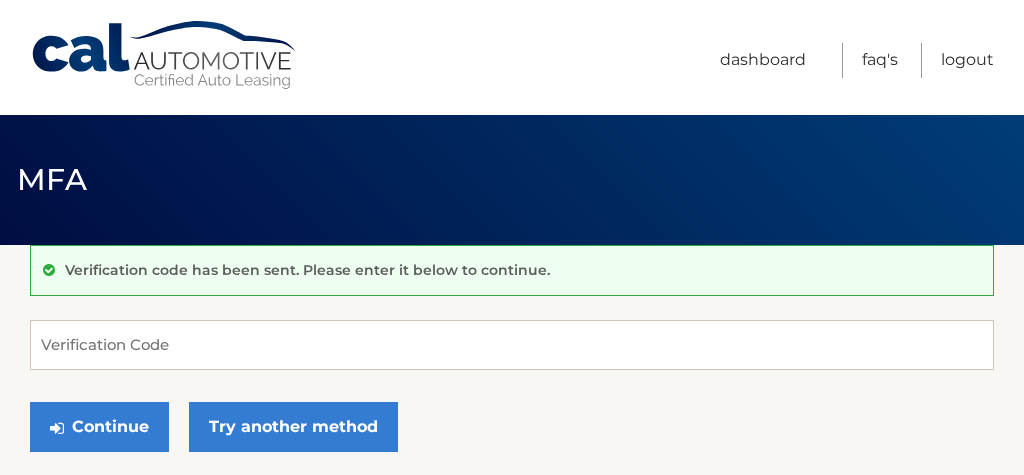 scroll, scrollTop: 0, scrollLeft: 0, axis: both 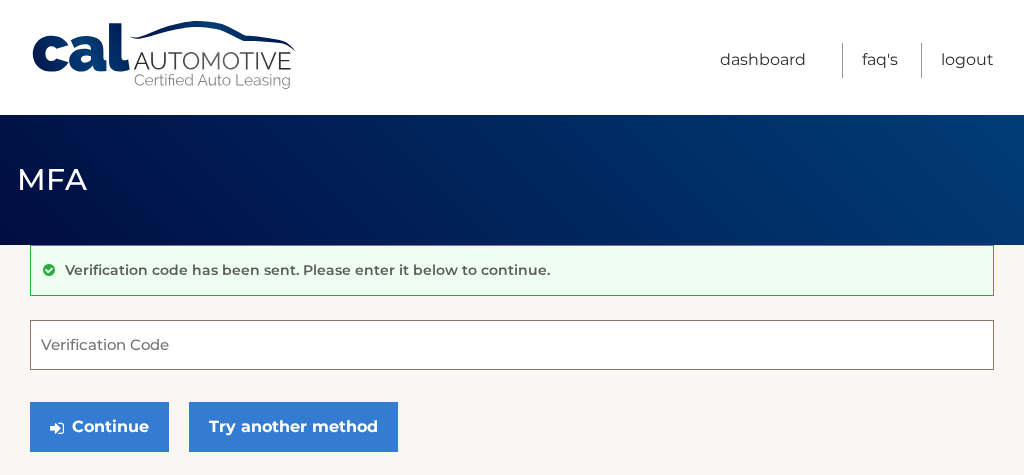 click on "Verification Code" at bounding box center [512, 345] 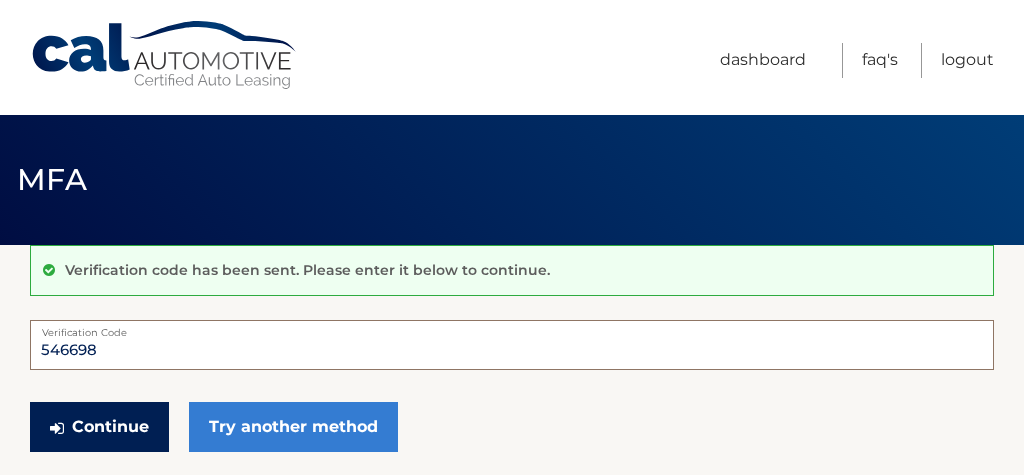 type on "546698" 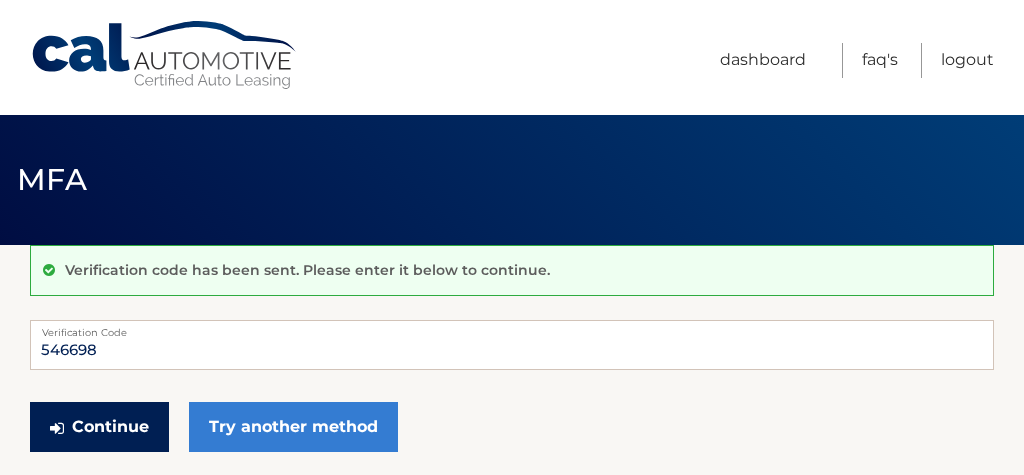 click on "Continue" at bounding box center (99, 427) 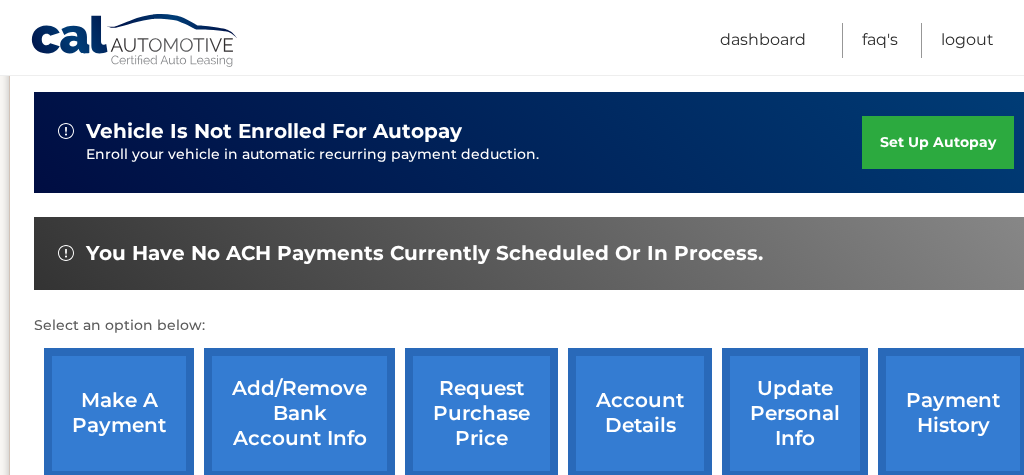 scroll, scrollTop: 573, scrollLeft: 33, axis: both 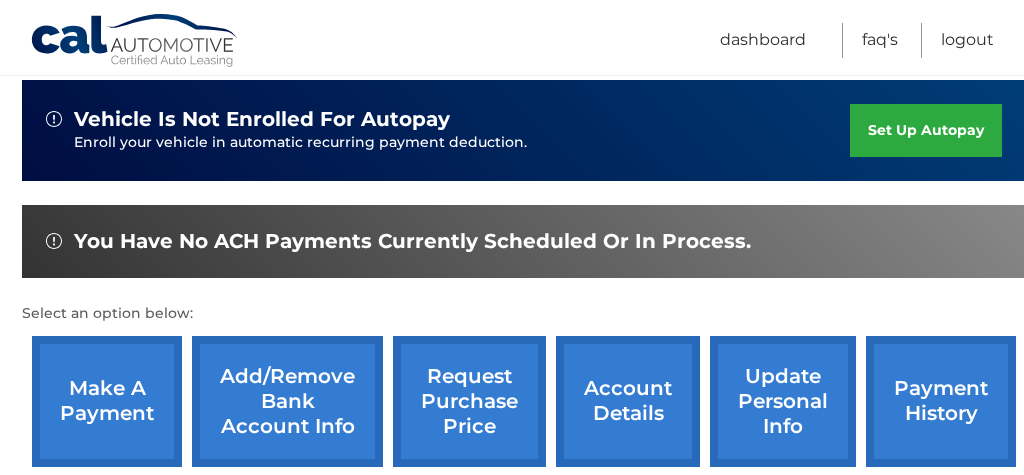 click on "make a payment" at bounding box center [107, 401] 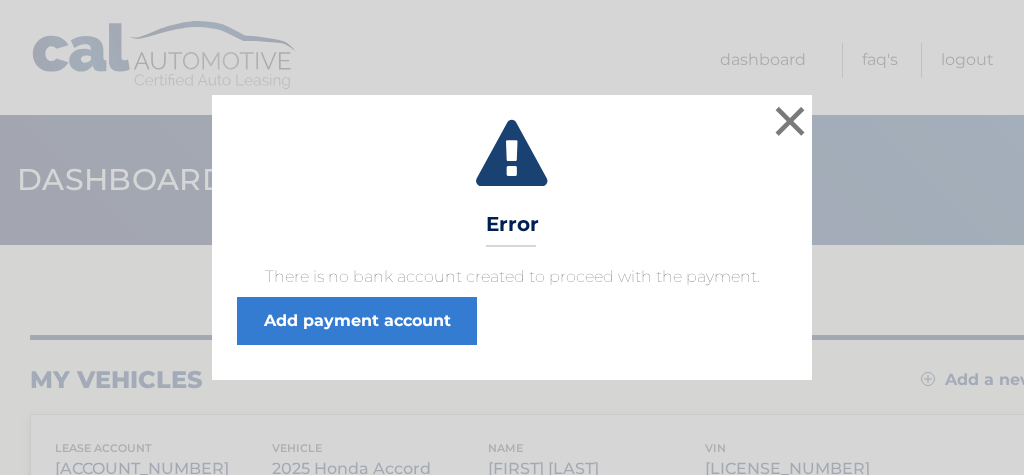 scroll, scrollTop: 0, scrollLeft: 0, axis: both 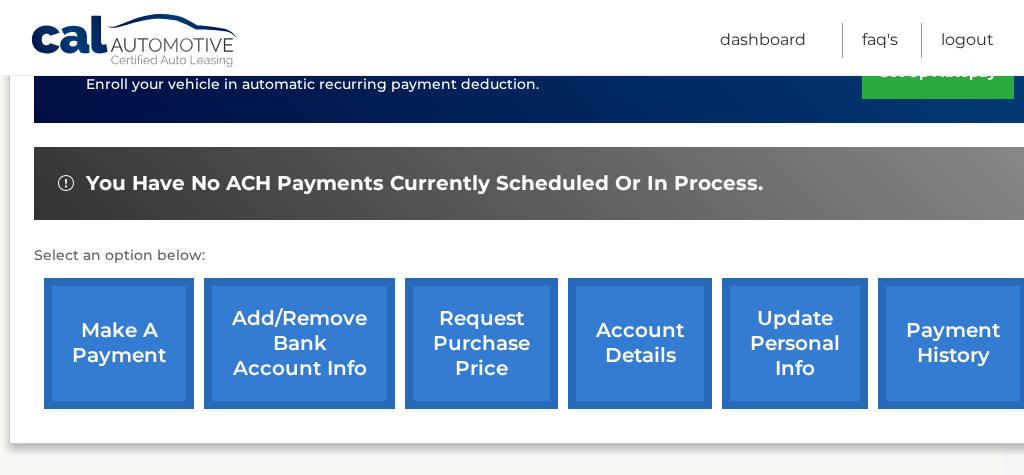click on "Add/Remove bank account info" at bounding box center [299, 343] 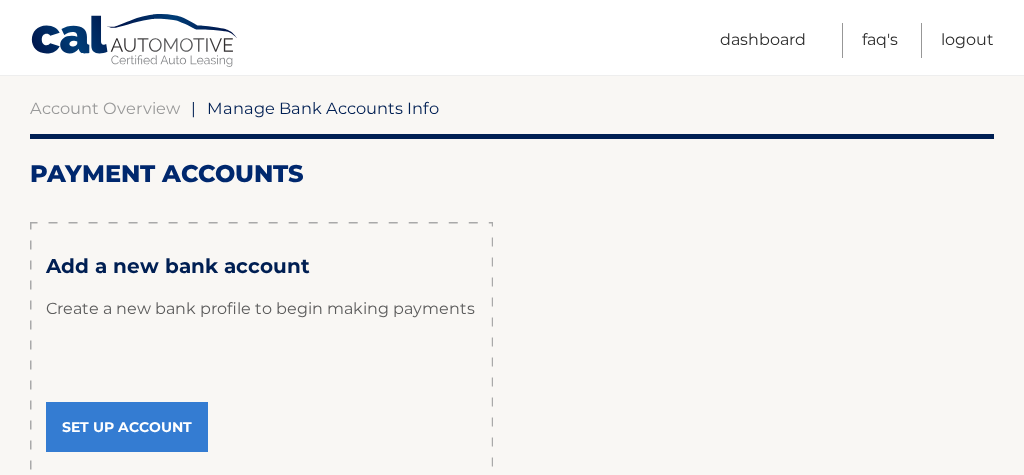 scroll, scrollTop: 186, scrollLeft: 0, axis: vertical 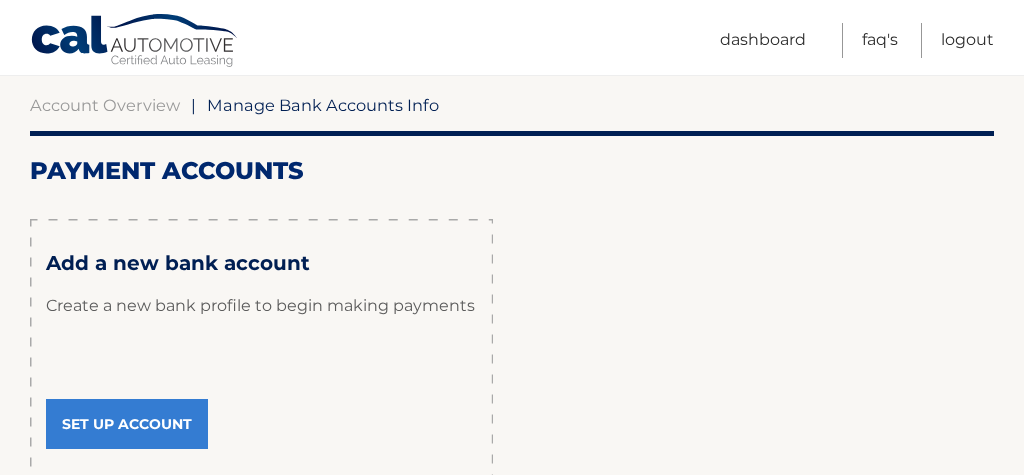 click on "Set Up Account" at bounding box center [127, 424] 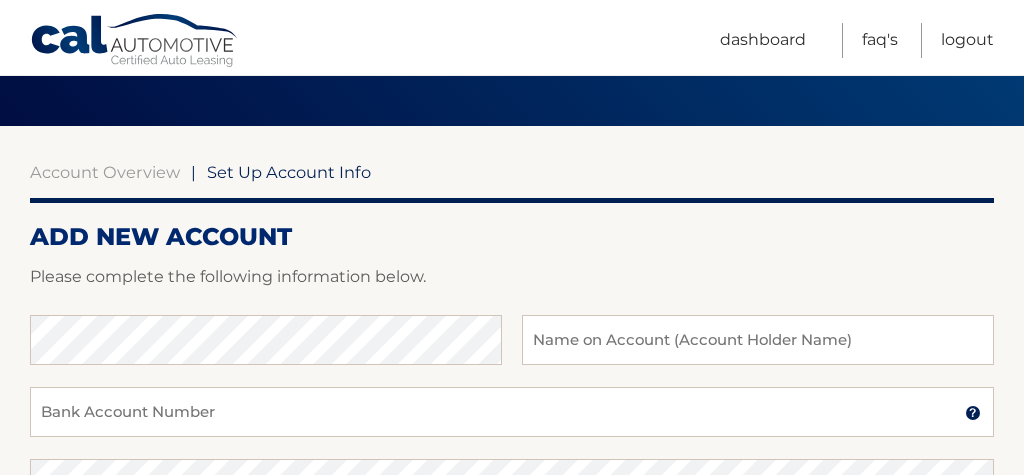scroll, scrollTop: 132, scrollLeft: 0, axis: vertical 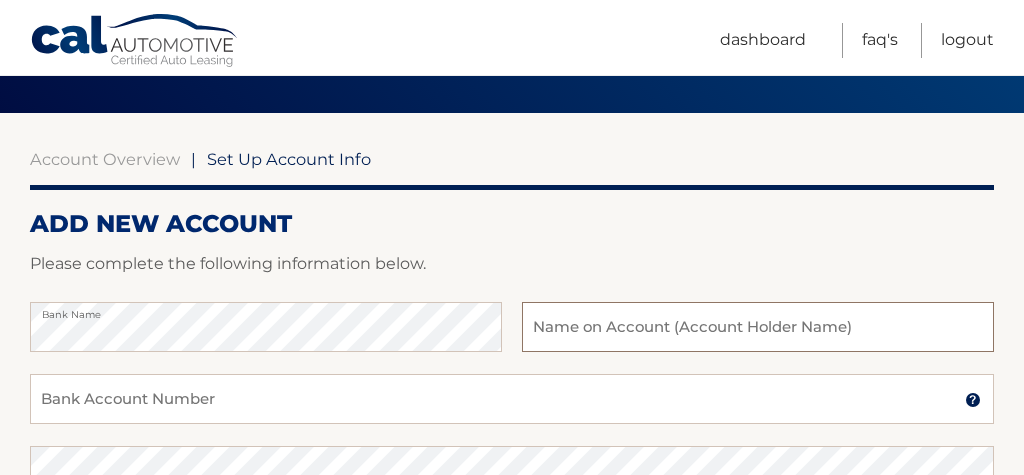click at bounding box center [758, 327] 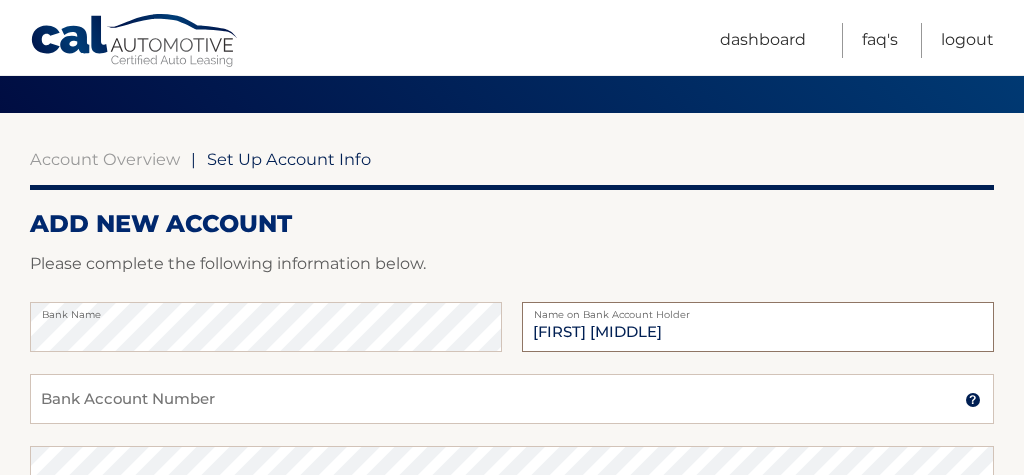 type on "C" 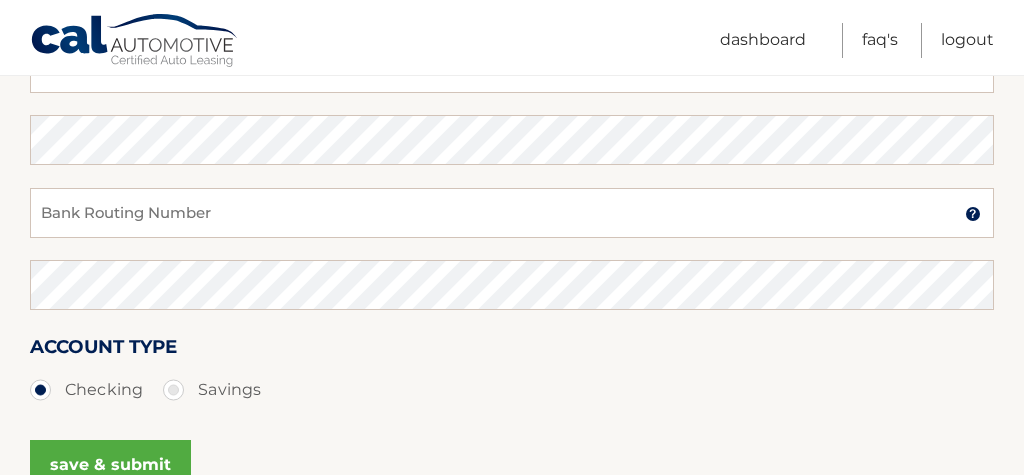 scroll, scrollTop: 475, scrollLeft: 1, axis: both 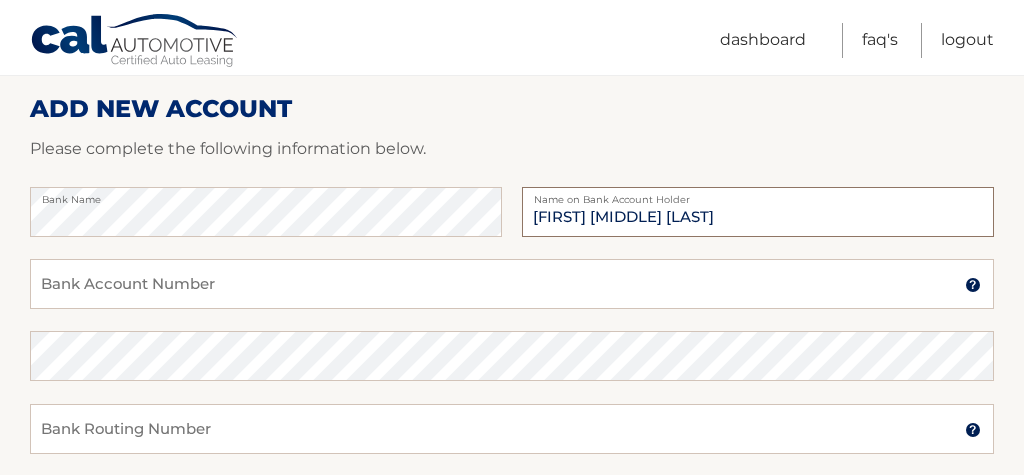 type on "[FIRST] [MIDDLE] [LAST]" 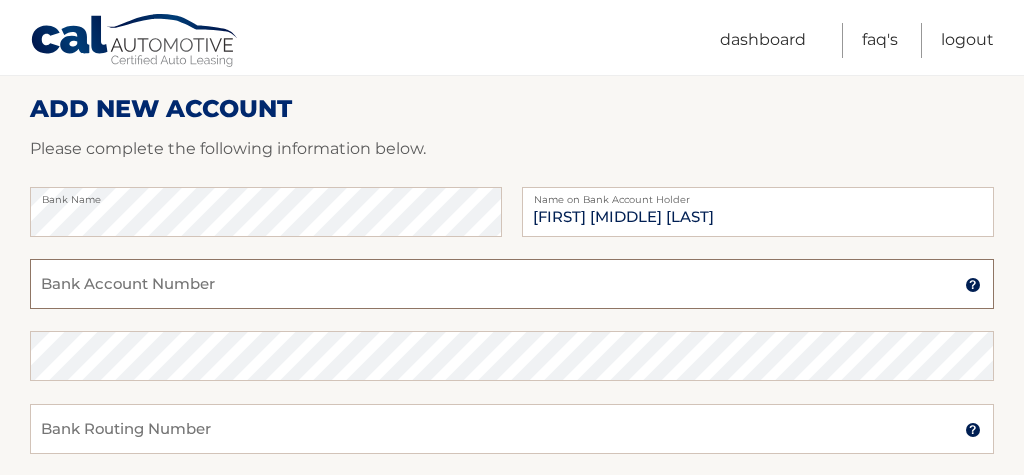 click on "Bank Account Number" at bounding box center (512, 284) 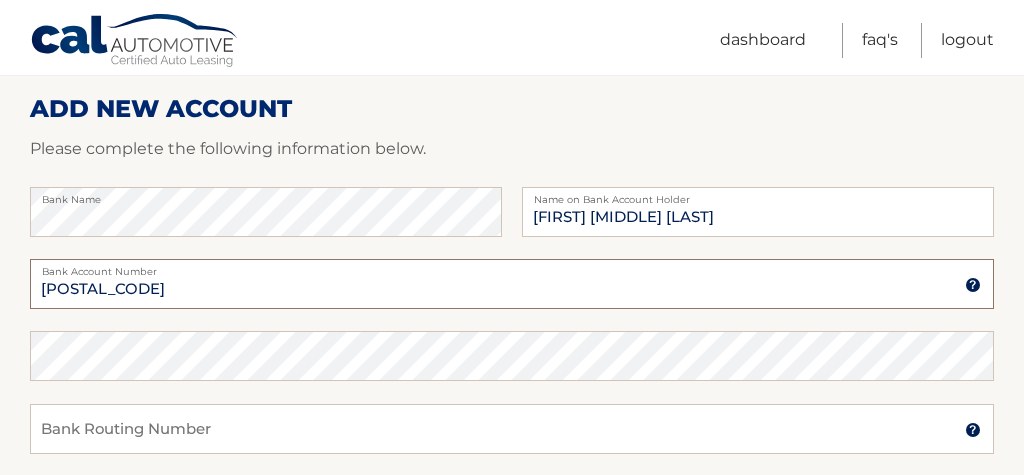 type on "381045244236" 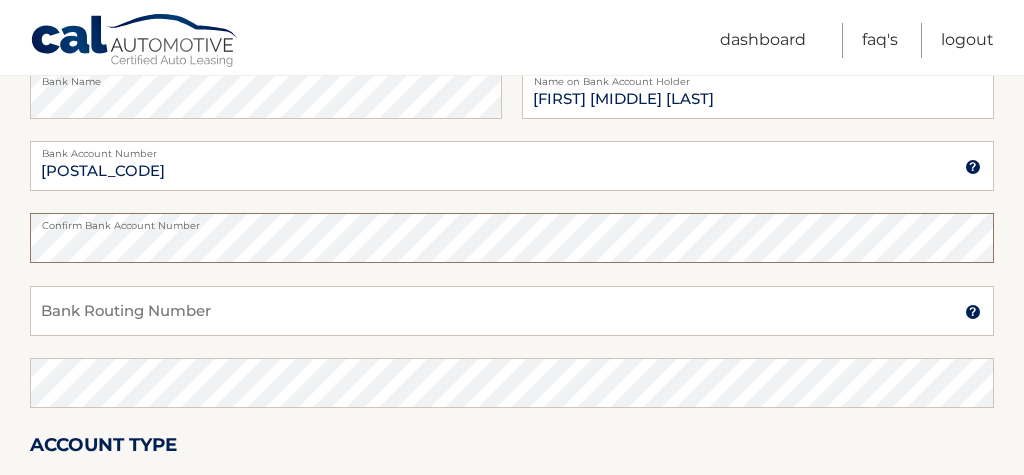 scroll, scrollTop: 384, scrollLeft: 0, axis: vertical 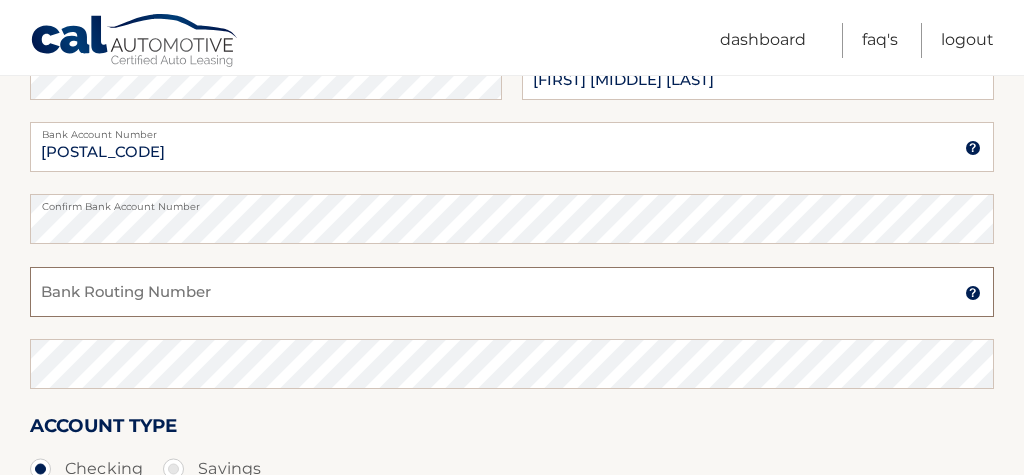 click on "Bank Routing Number" at bounding box center (512, 292) 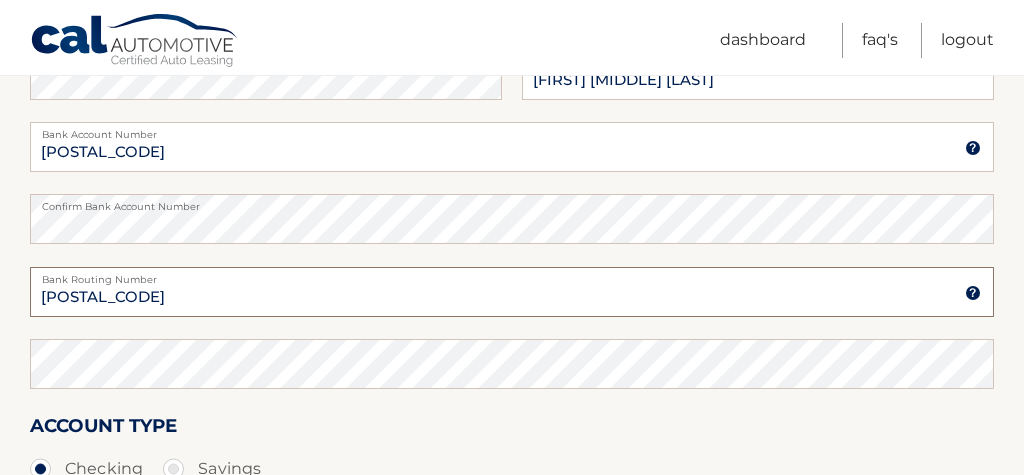 type on "021200339" 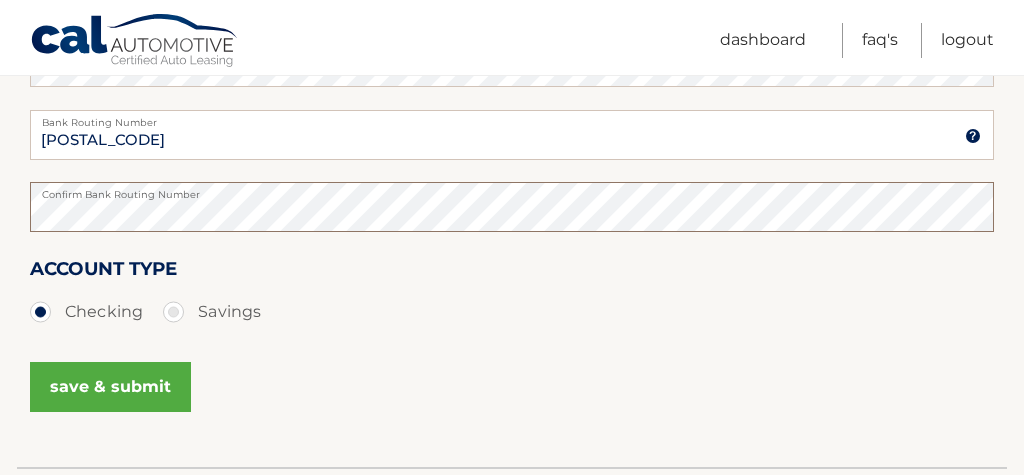 scroll, scrollTop: 543, scrollLeft: 0, axis: vertical 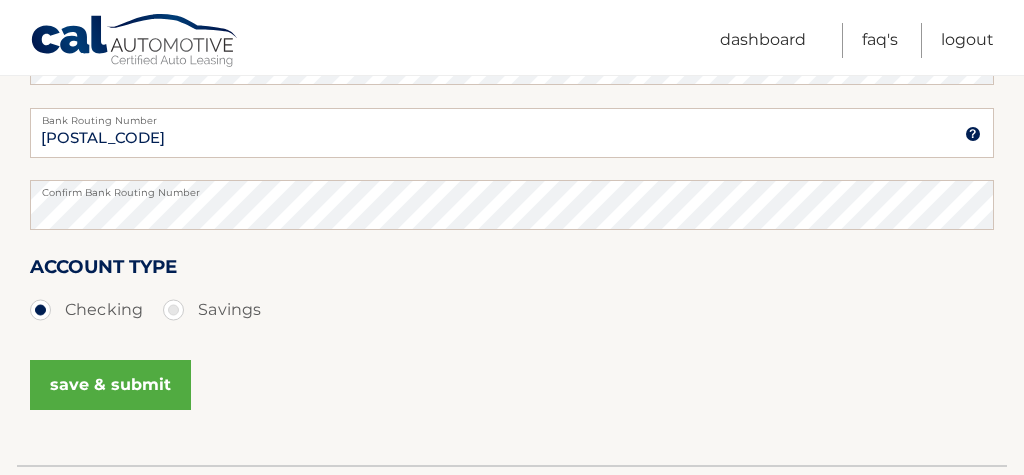 click on "save & submit" at bounding box center [110, 385] 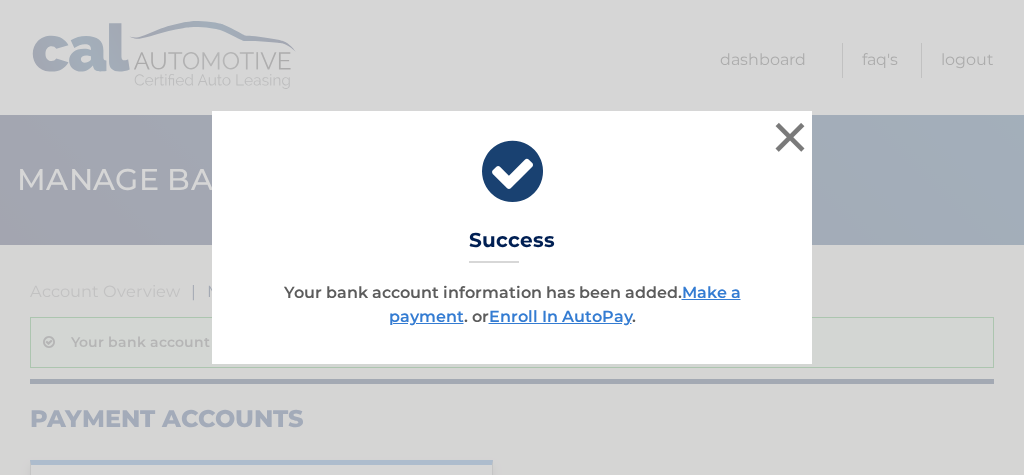 scroll, scrollTop: 0, scrollLeft: 0, axis: both 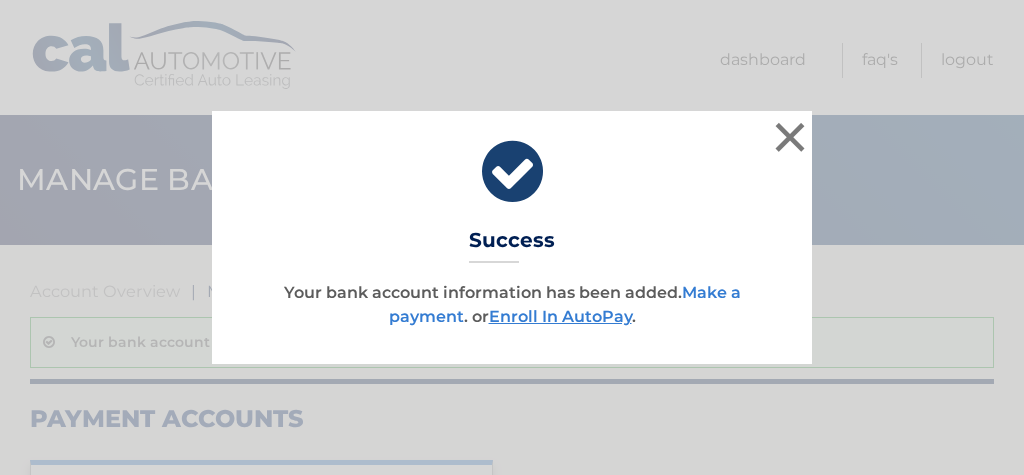 click on "Make a payment" at bounding box center [565, 304] 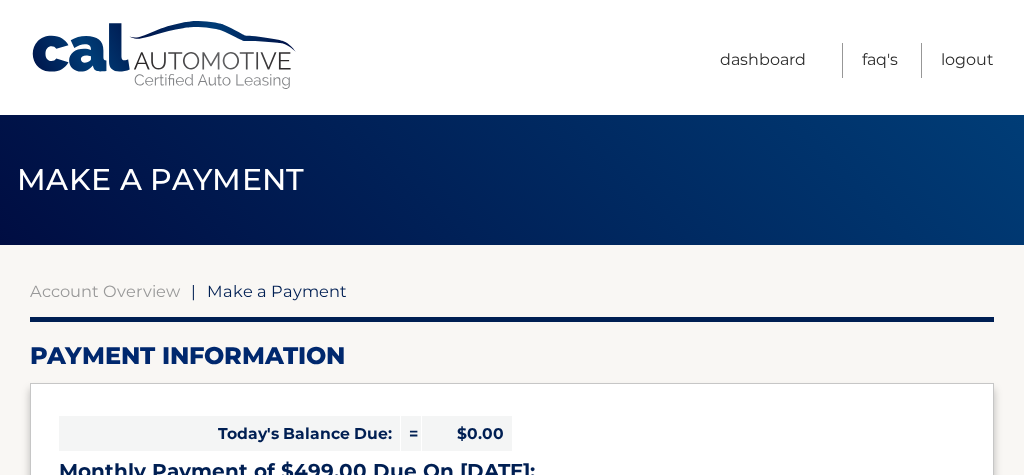 select on "MjJkM2VjNzQtMzA1MS00NGI5LTljMTUtODYwODA2MGE2MWQ5" 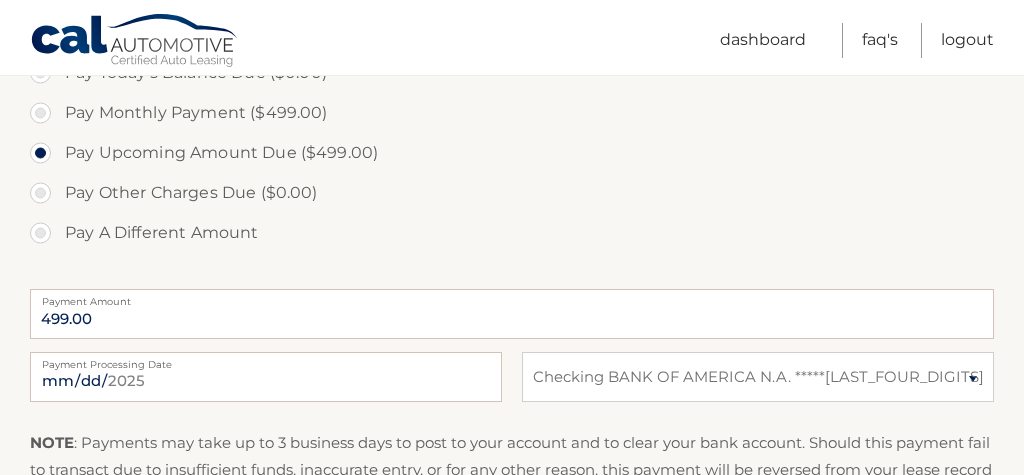 scroll, scrollTop: 656, scrollLeft: 0, axis: vertical 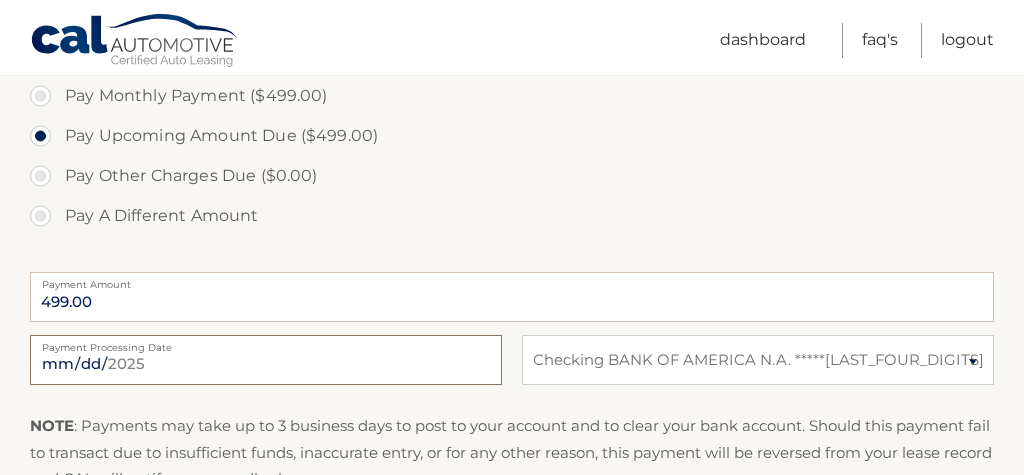 click on "2025-08-04" at bounding box center [266, 360] 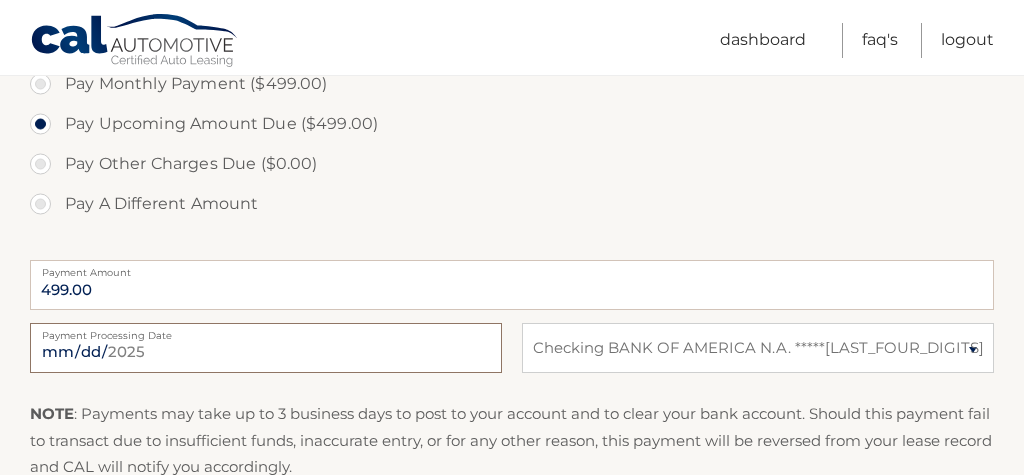 click on "2025-08-04" at bounding box center (266, 348) 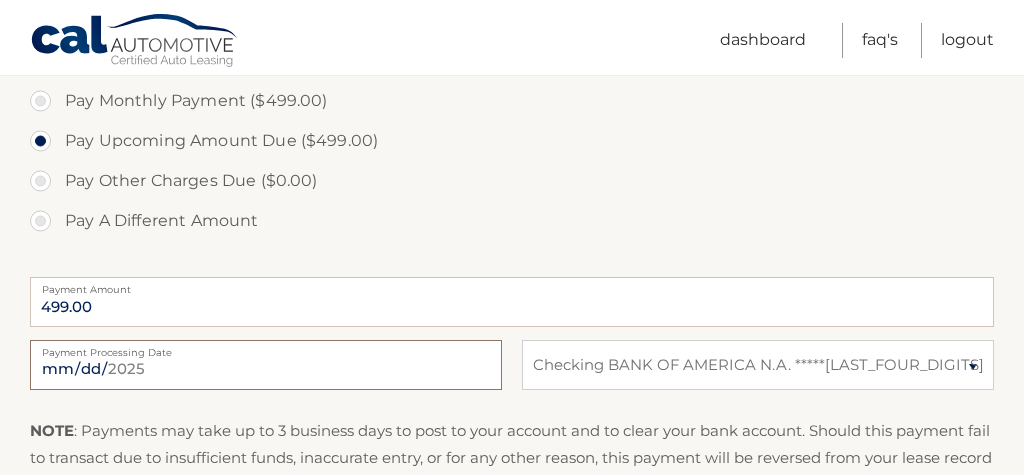 scroll, scrollTop: 641, scrollLeft: 0, axis: vertical 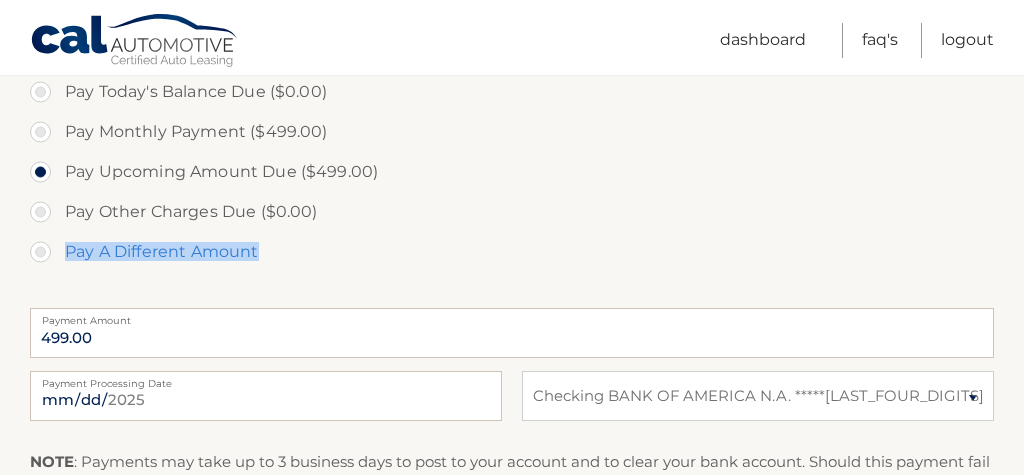 click on "Pay A Different Amount" at bounding box center (512, 252) 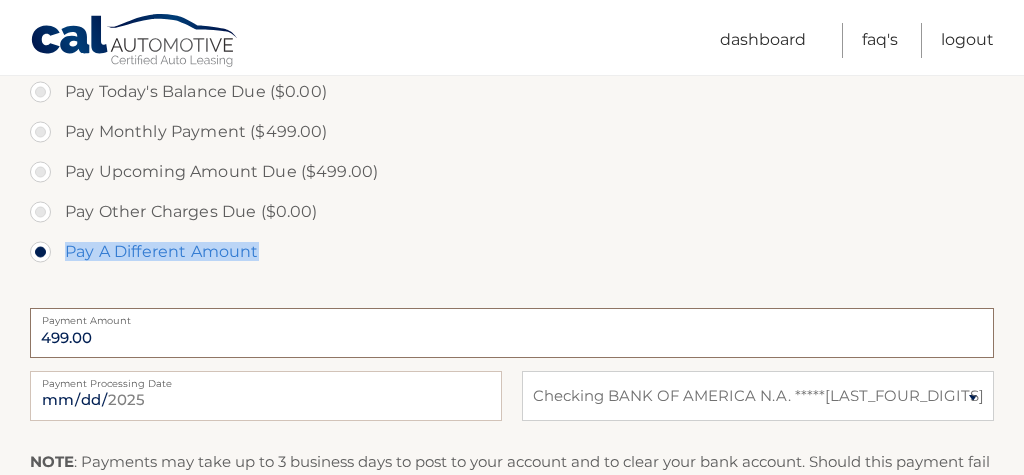 type 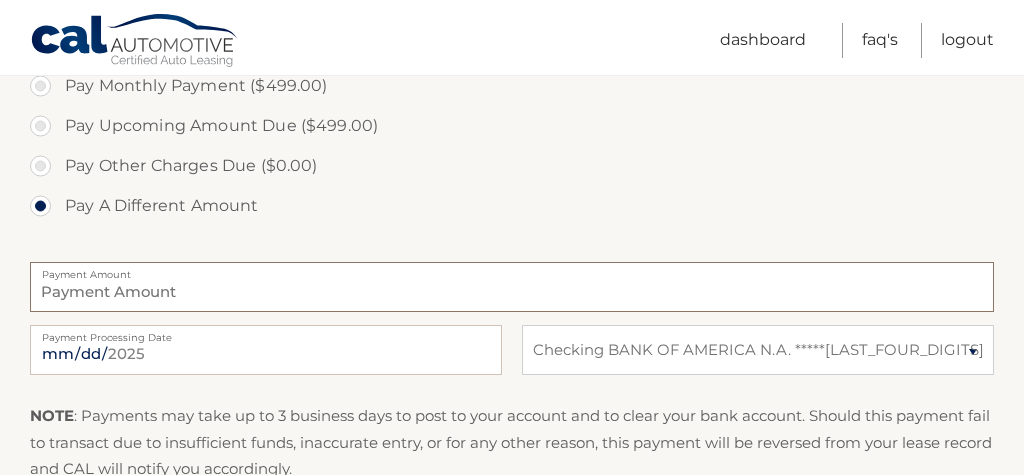 scroll, scrollTop: 668, scrollLeft: 0, axis: vertical 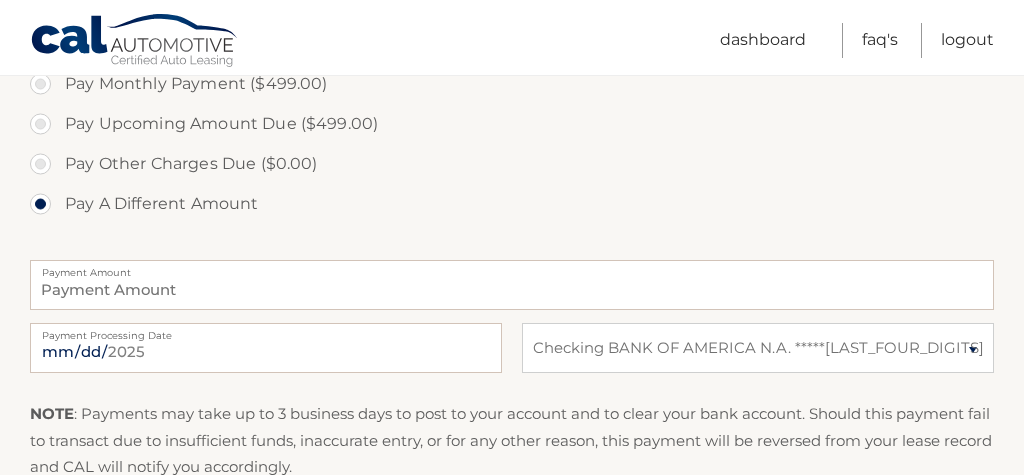 click on "Pay Upcoming Amount Due ($499.00)" at bounding box center (512, 124) 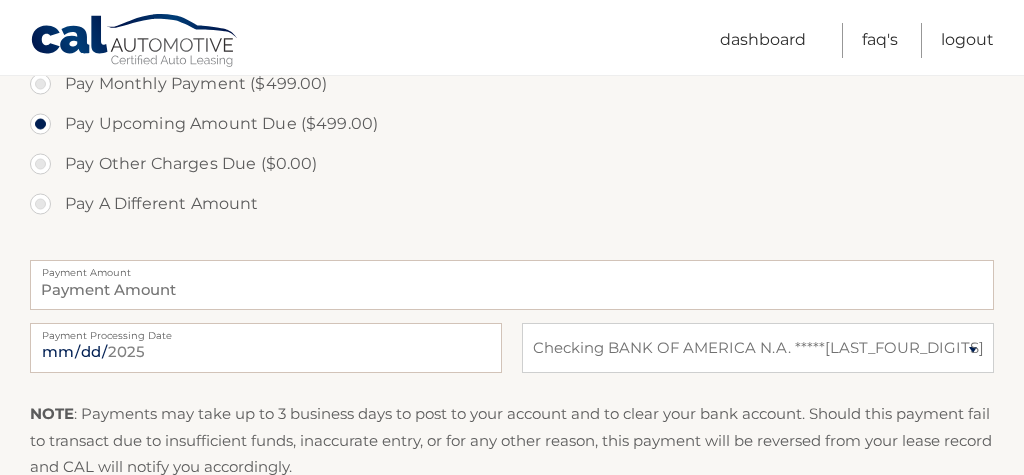 type on "499.00" 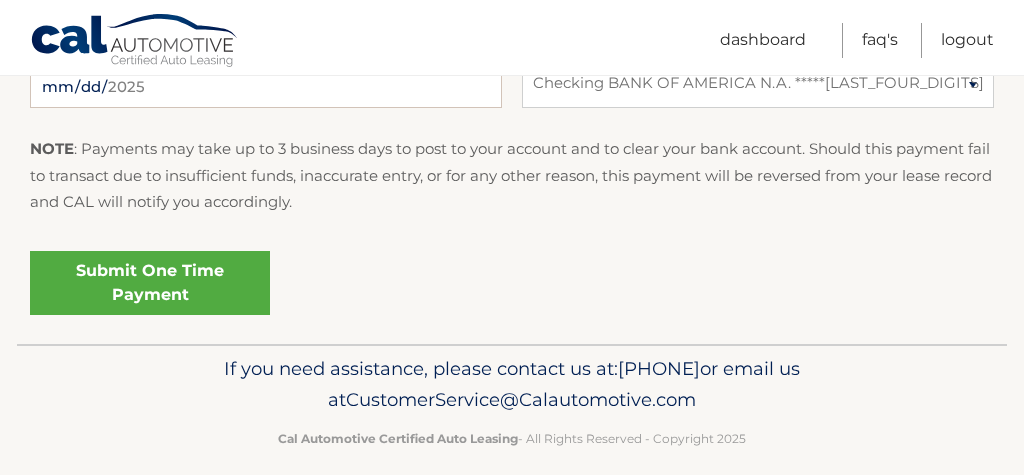 scroll, scrollTop: 938, scrollLeft: 1, axis: both 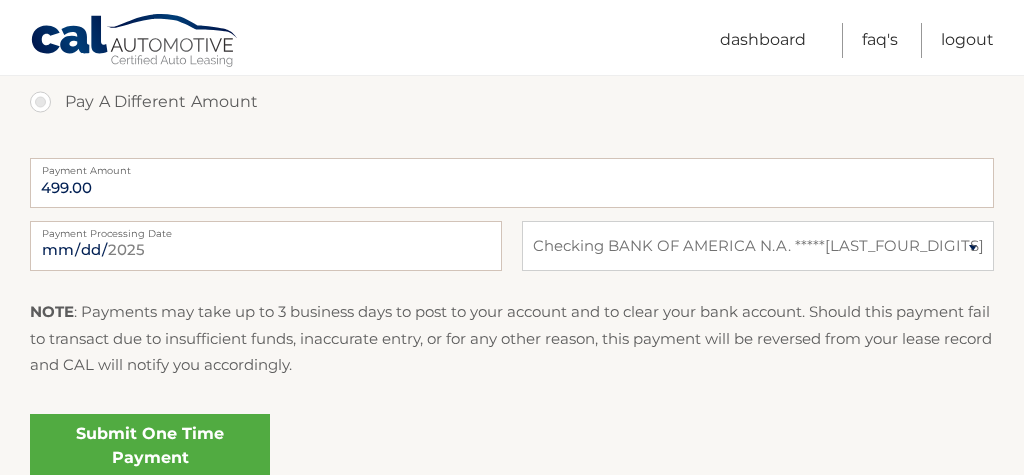 click on "Submit One Time Payment" at bounding box center [150, 446] 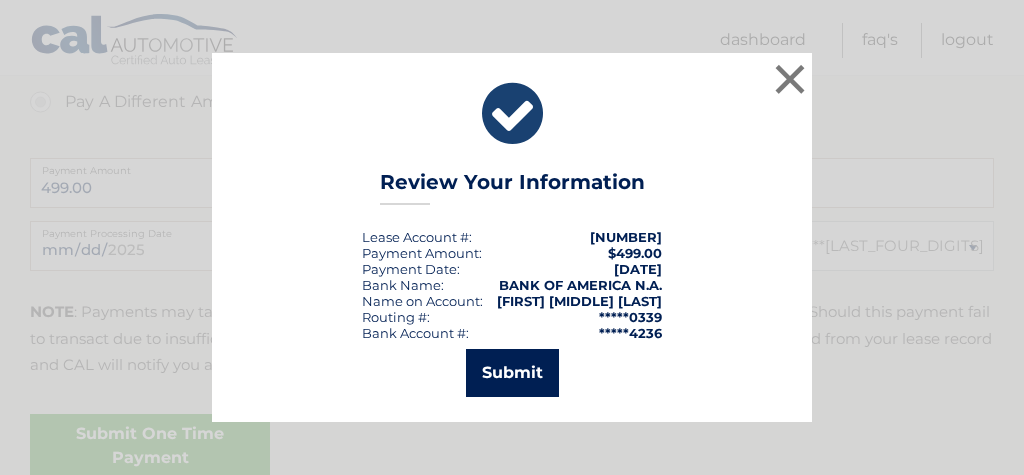 click on "Submit" at bounding box center [512, 373] 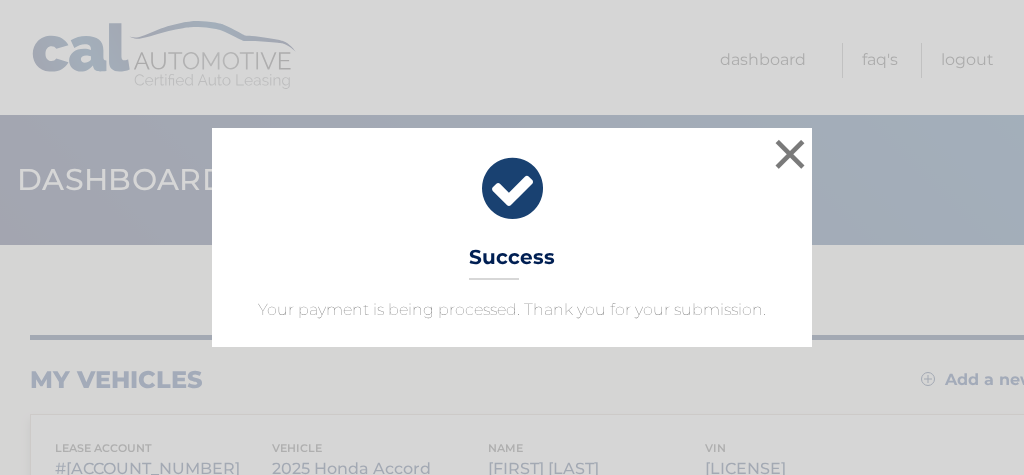 scroll, scrollTop: 0, scrollLeft: 0, axis: both 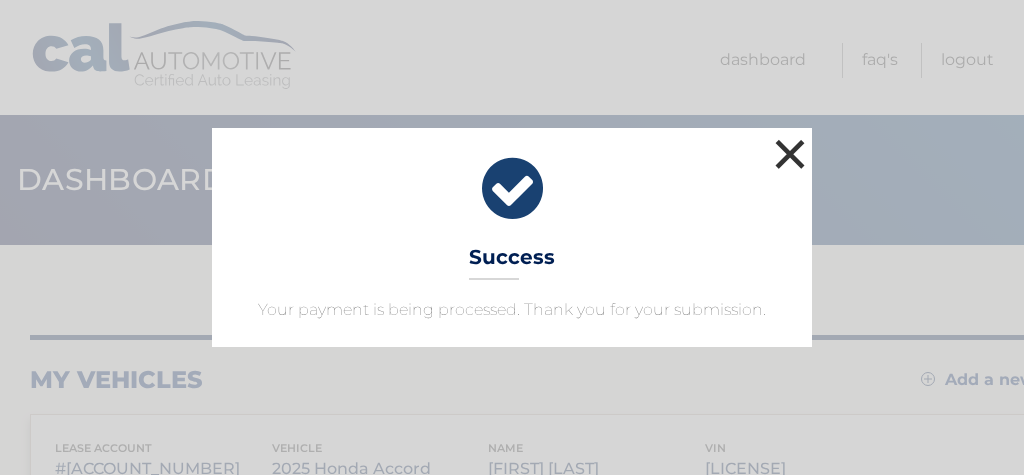 click on "×" at bounding box center (790, 154) 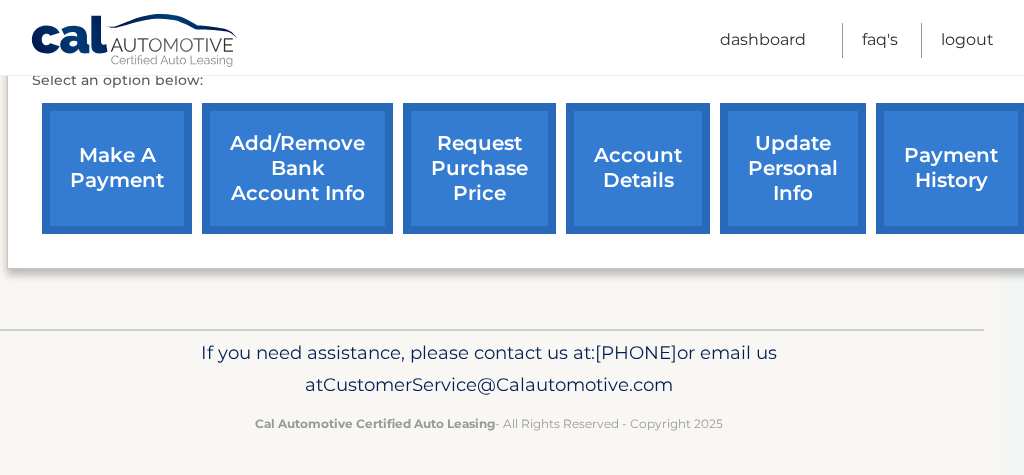 scroll, scrollTop: 843, scrollLeft: 23, axis: both 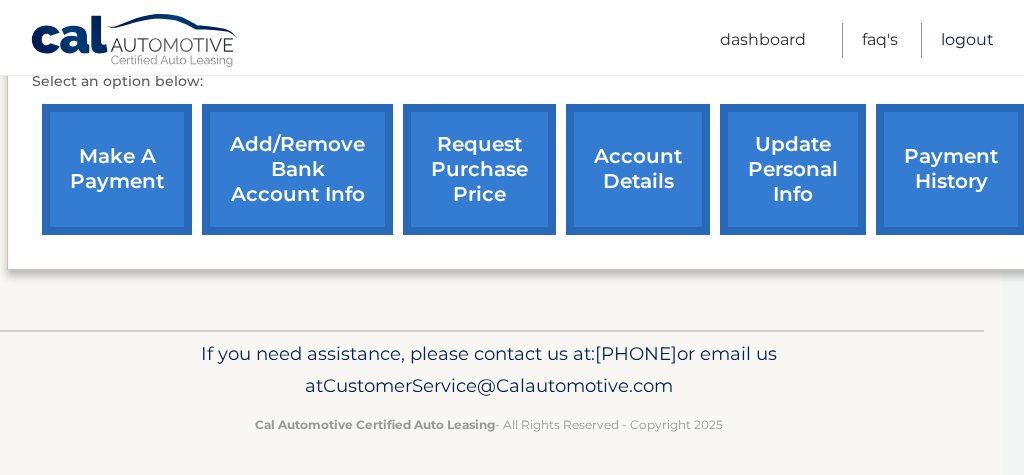 click on "Logout" at bounding box center (967, 40) 